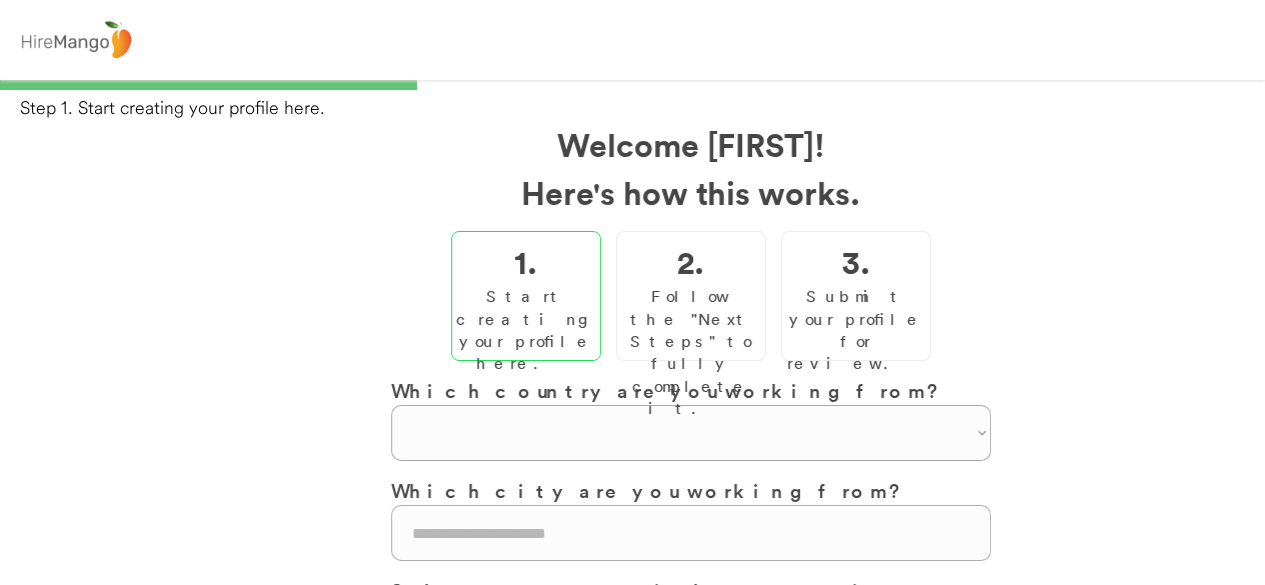 scroll, scrollTop: 0, scrollLeft: 0, axis: both 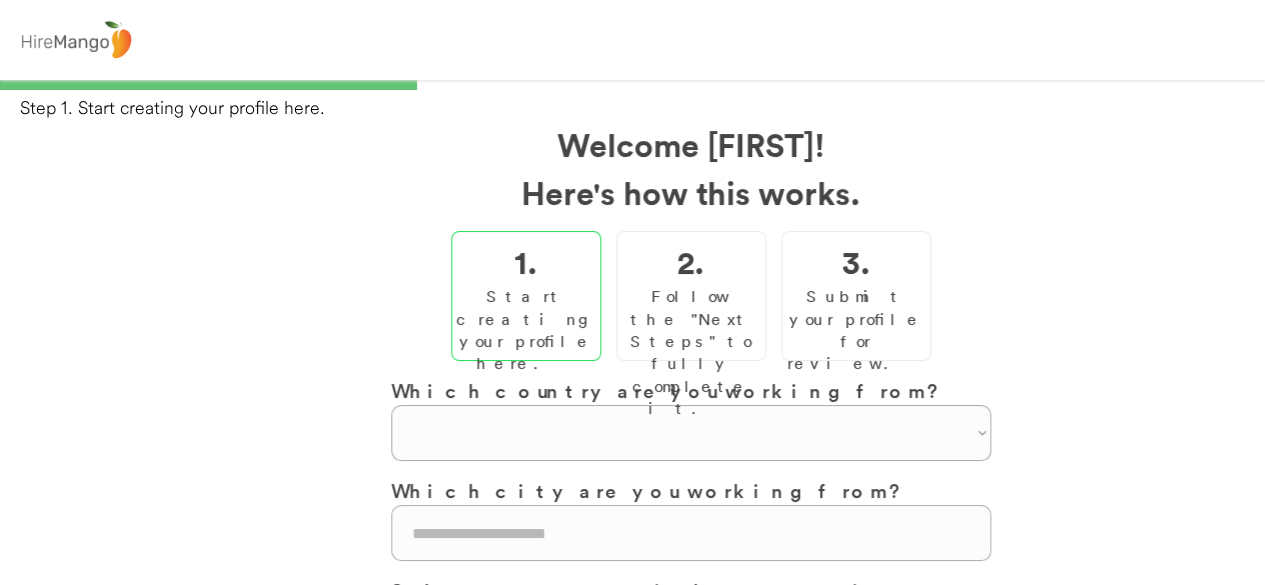 select on "**********" 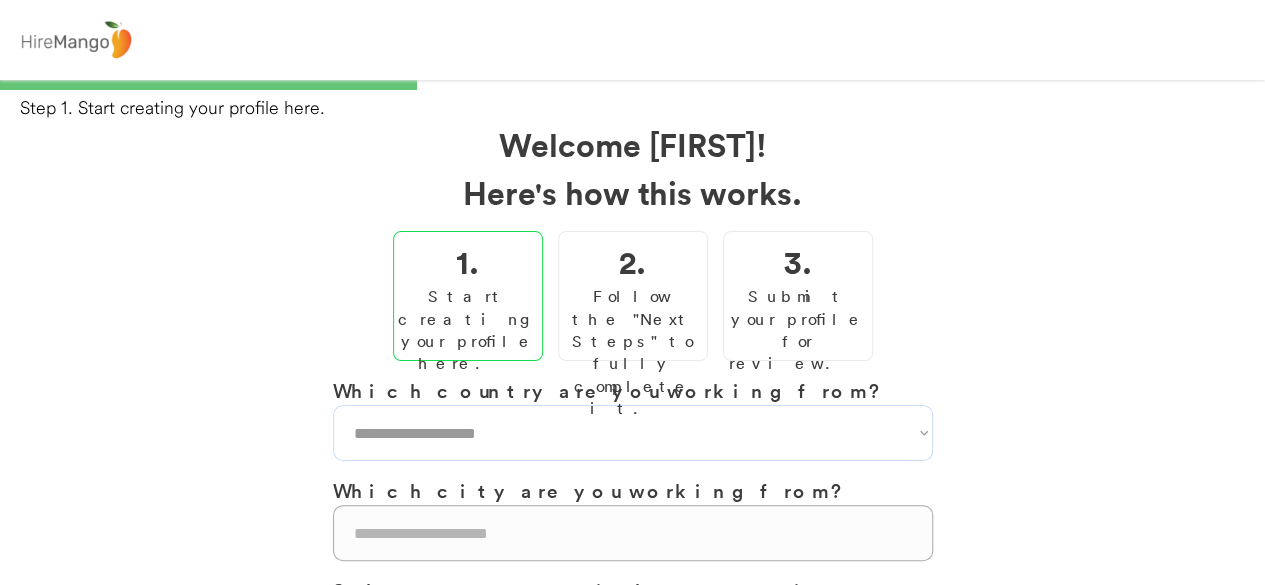 click on "**********" at bounding box center [633, 433] 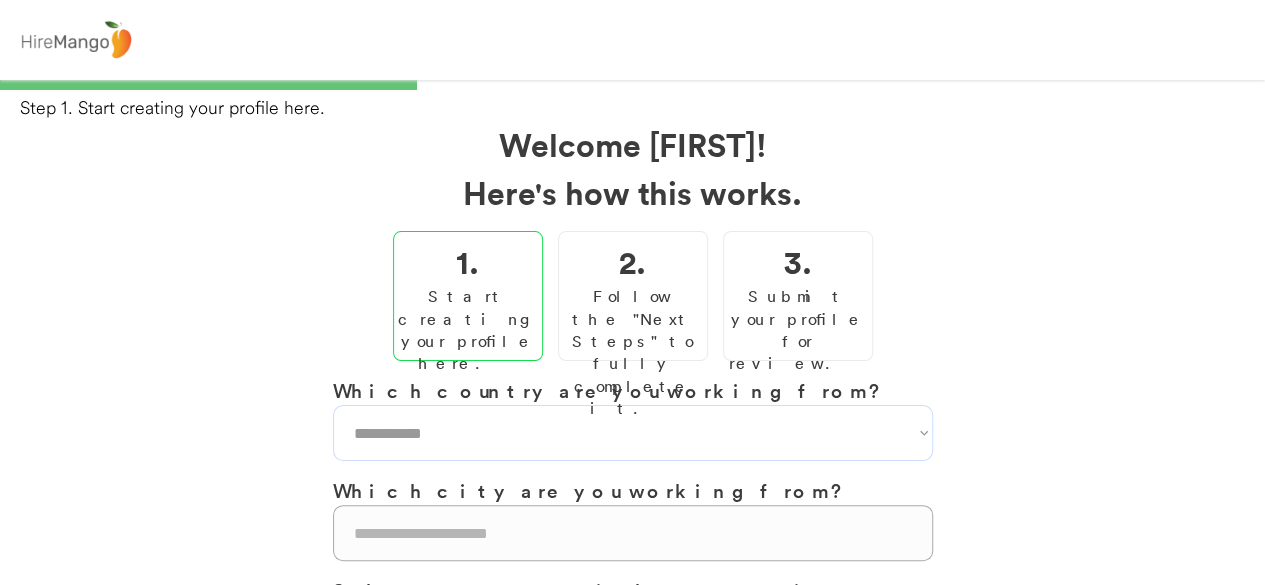 click on "**********" at bounding box center [633, 433] 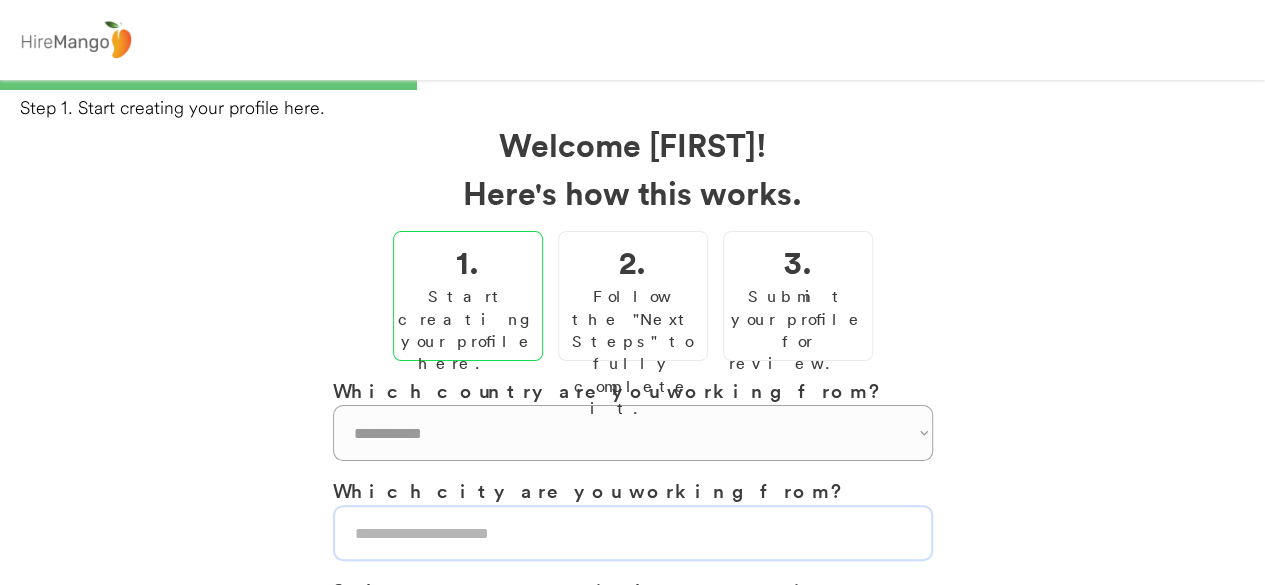 click at bounding box center [633, 533] 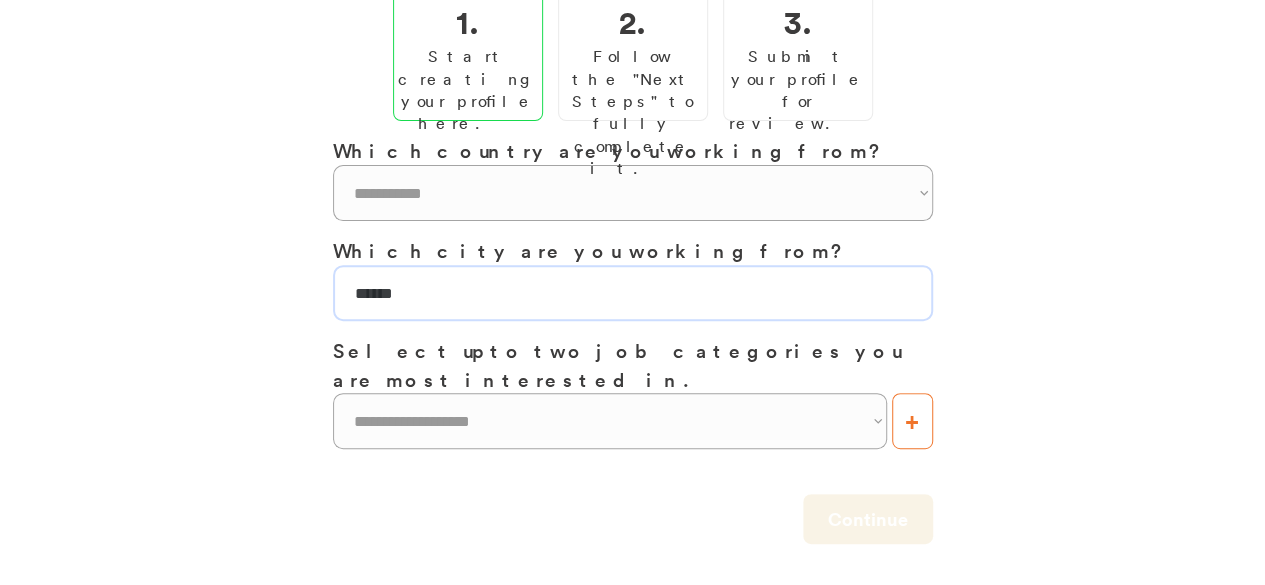 scroll, scrollTop: 280, scrollLeft: 0, axis: vertical 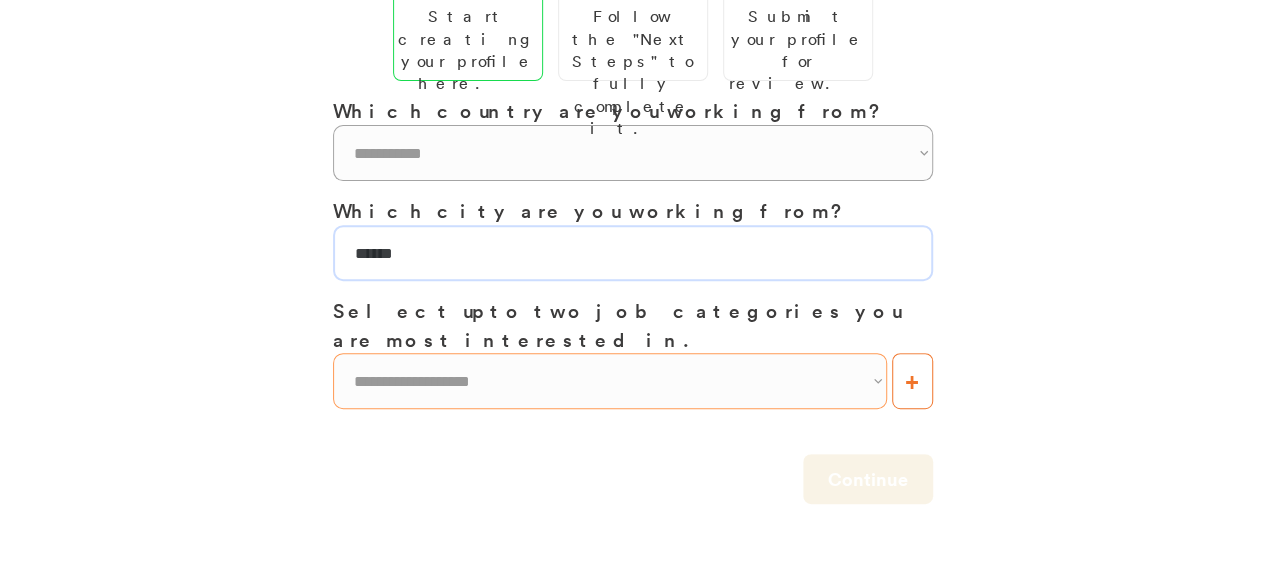 type on "******" 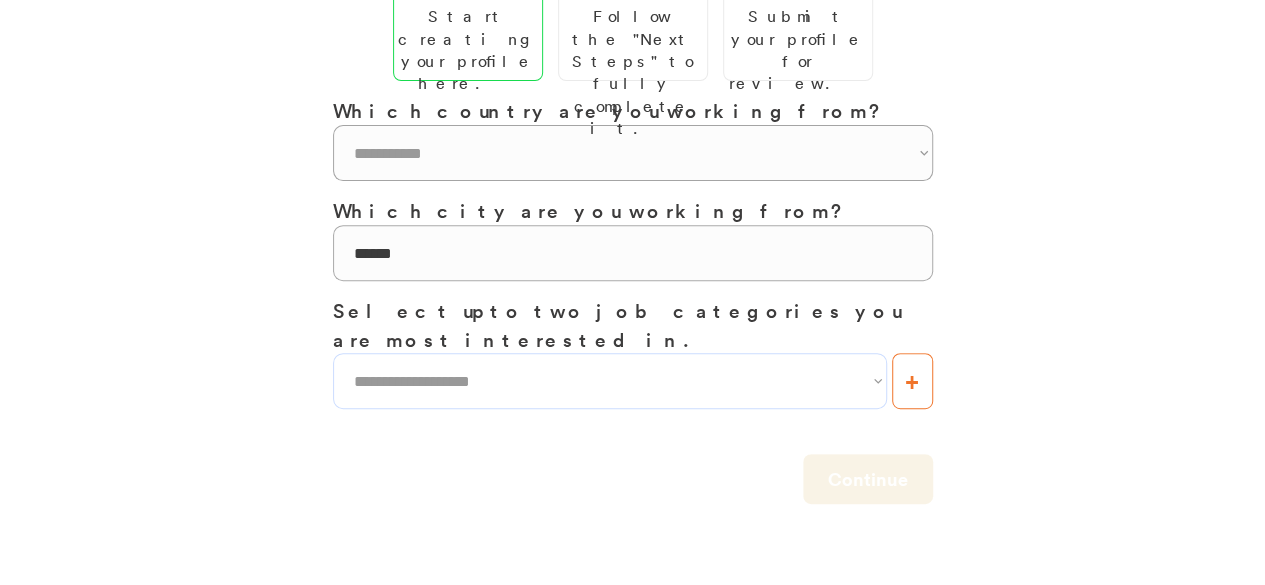 click on "**********" at bounding box center (610, 381) 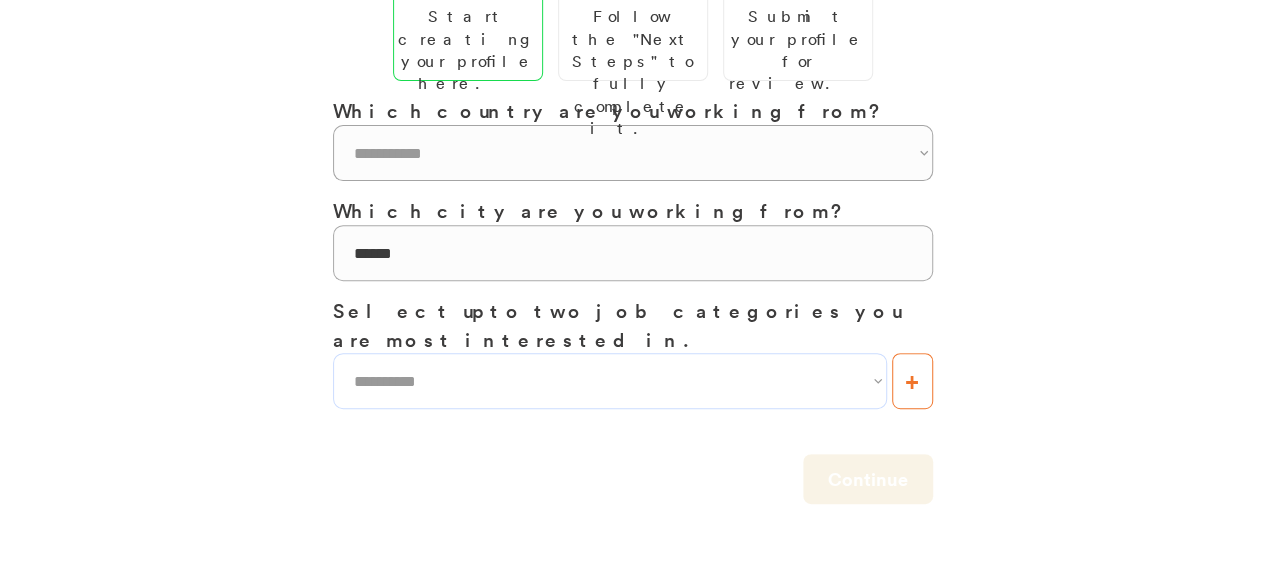 click on "**********" at bounding box center (610, 381) 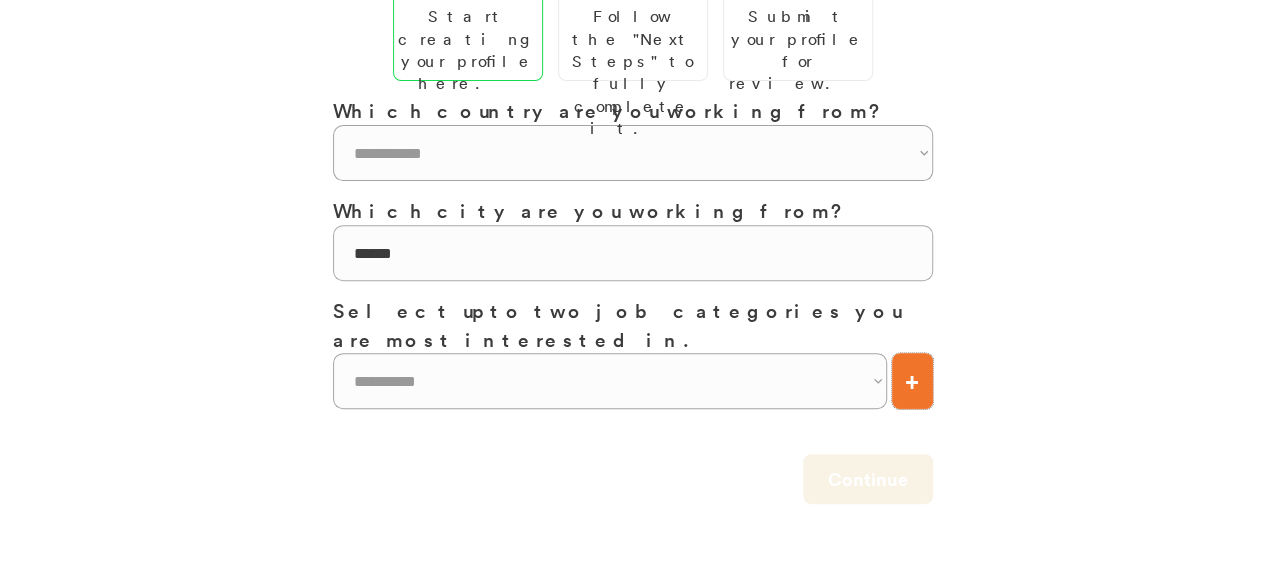 click on "+" at bounding box center [912, 381] 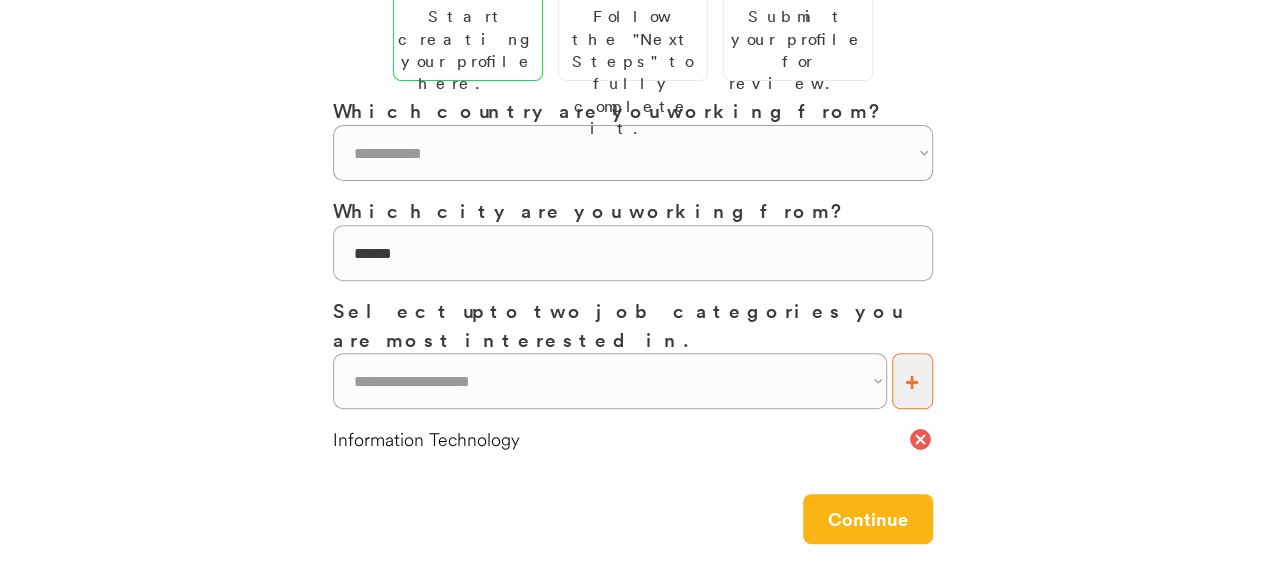 click on "+" at bounding box center [912, 381] 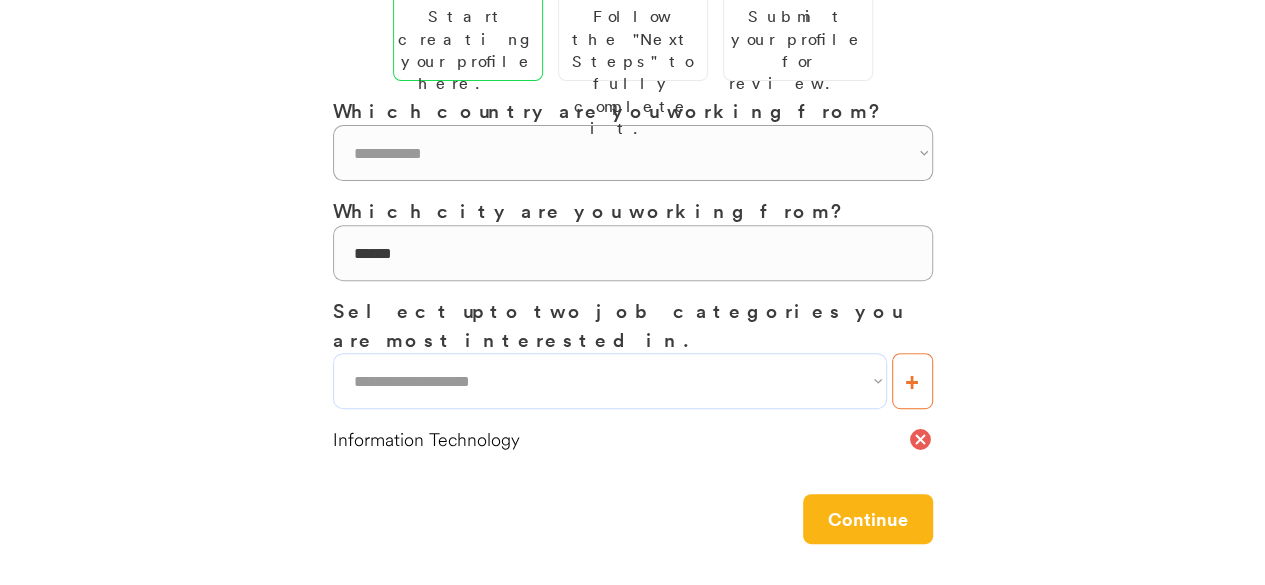 click on "**********" at bounding box center (610, 381) 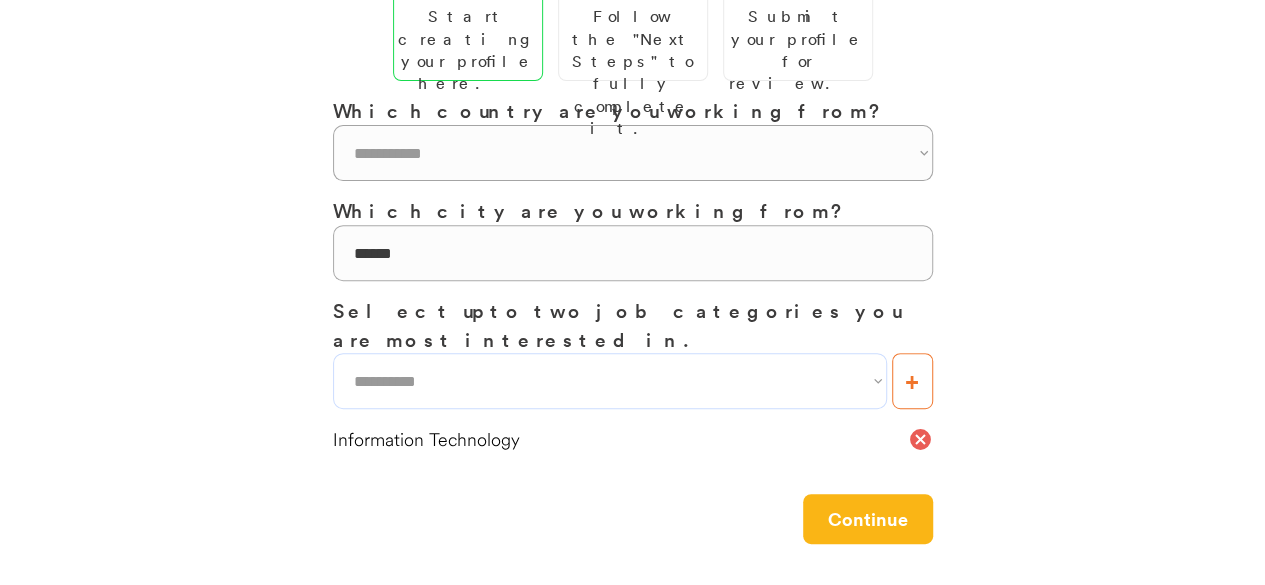 click on "**********" at bounding box center (610, 381) 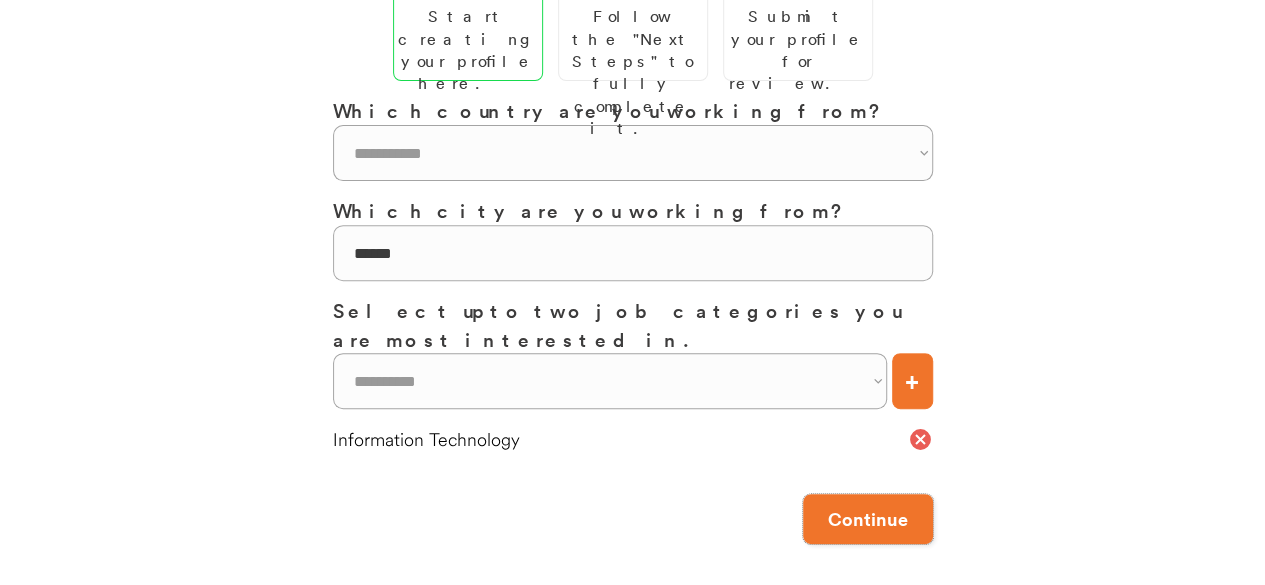 click on "Continue" at bounding box center (868, 519) 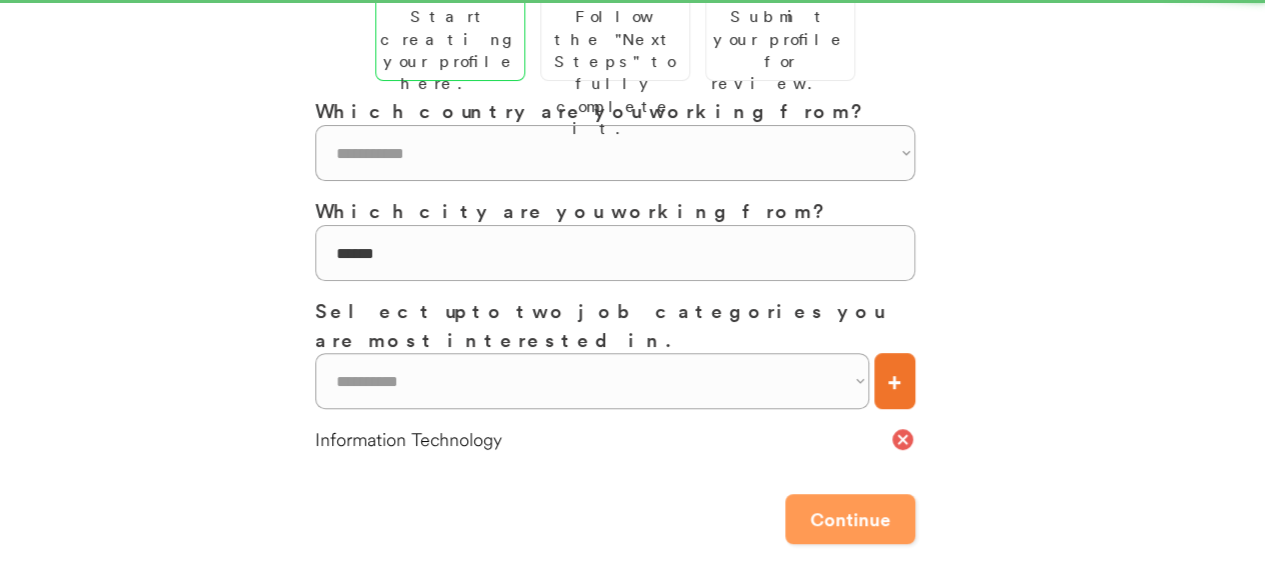 scroll, scrollTop: 0, scrollLeft: 0, axis: both 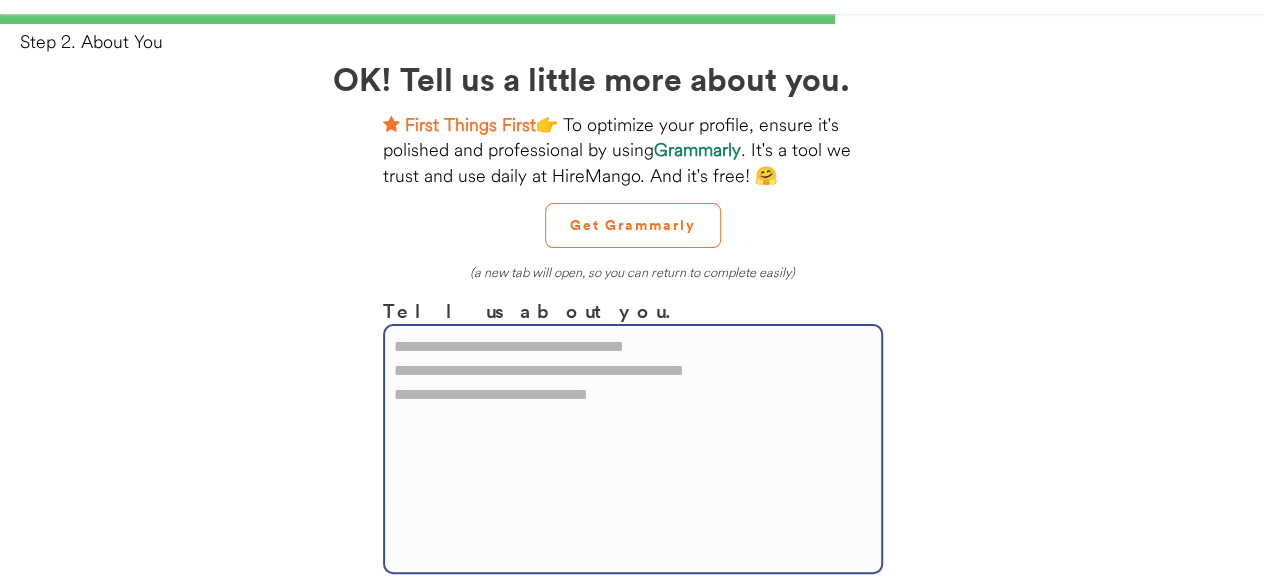 click at bounding box center (633, 449) 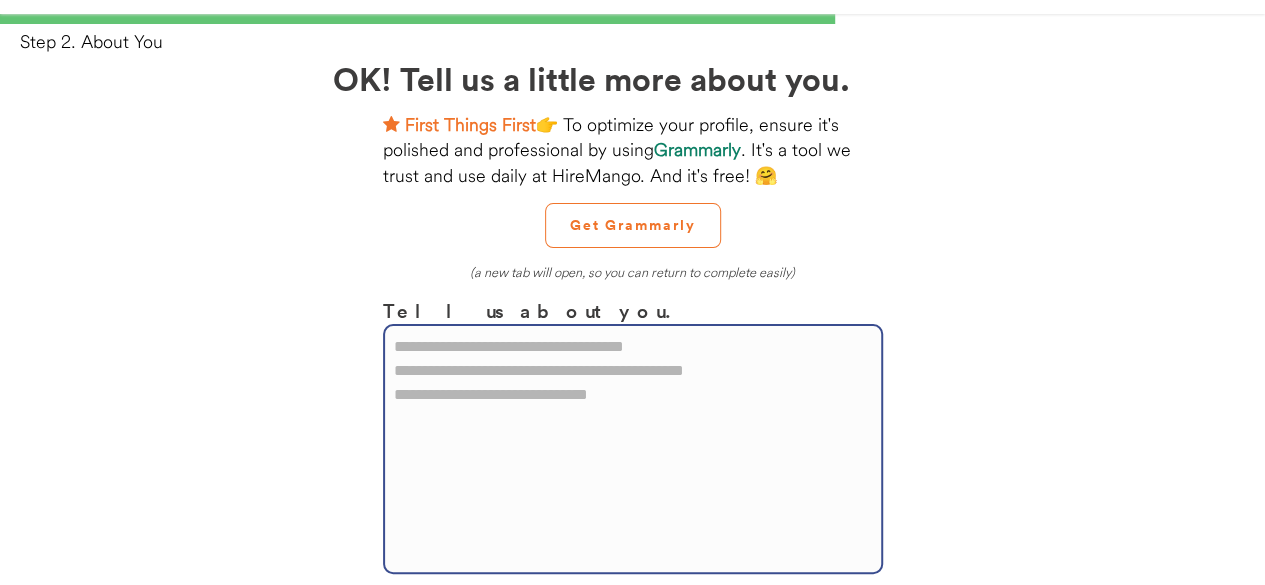 paste on "**********" 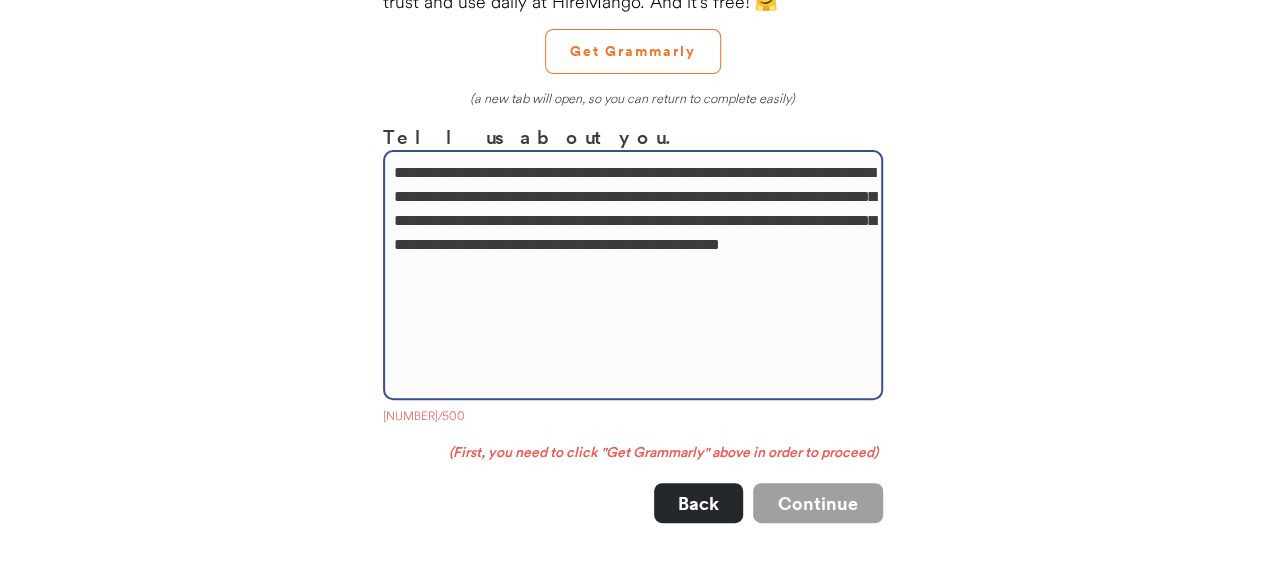 scroll, scrollTop: 280, scrollLeft: 0, axis: vertical 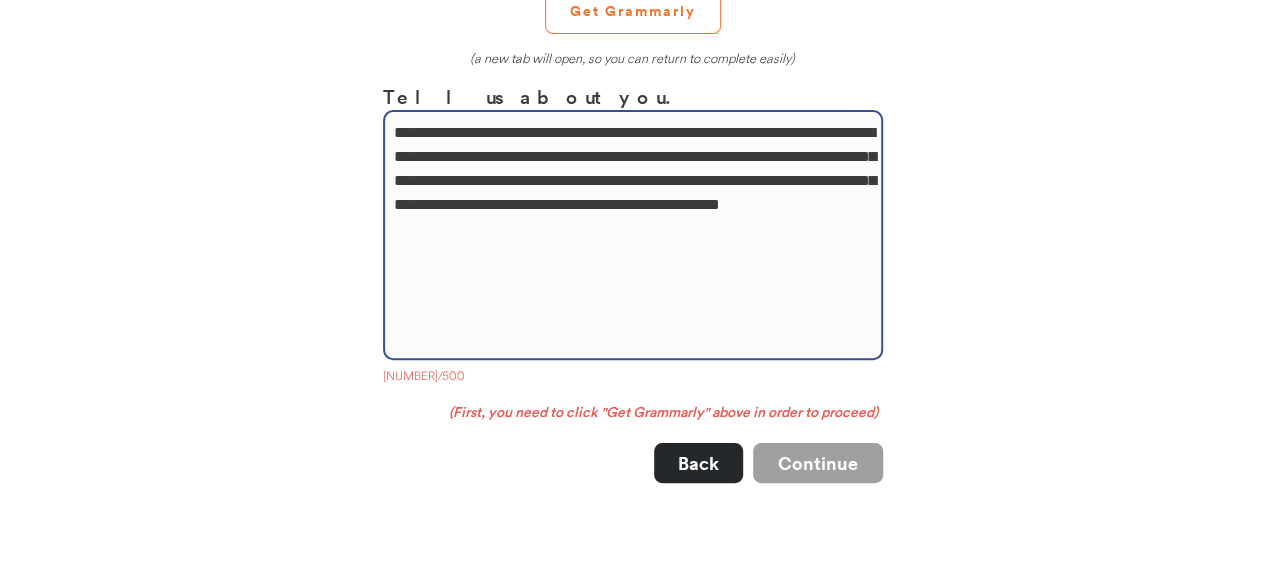 click on "Continue" at bounding box center (818, 463) 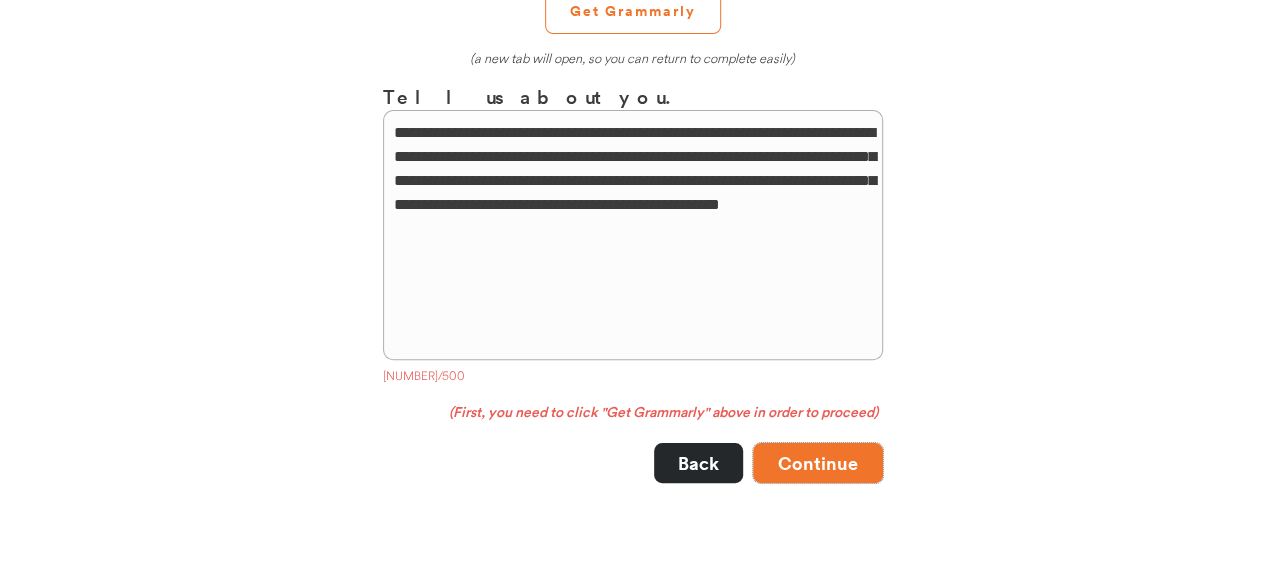 click on "Continue" at bounding box center (818, 463) 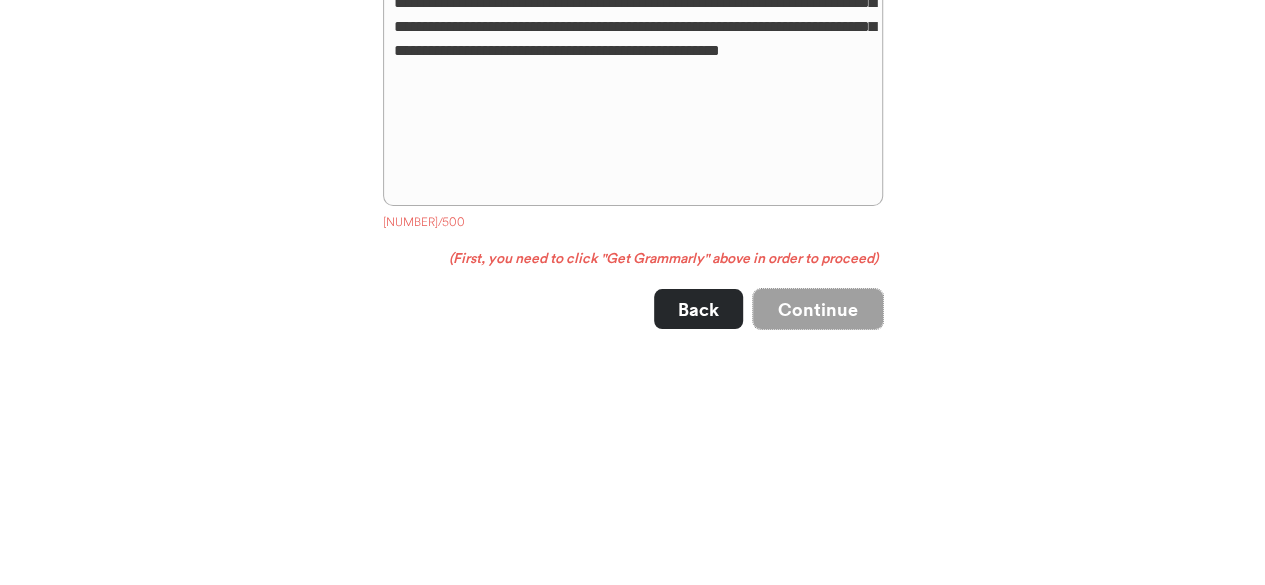 scroll, scrollTop: 438, scrollLeft: 0, axis: vertical 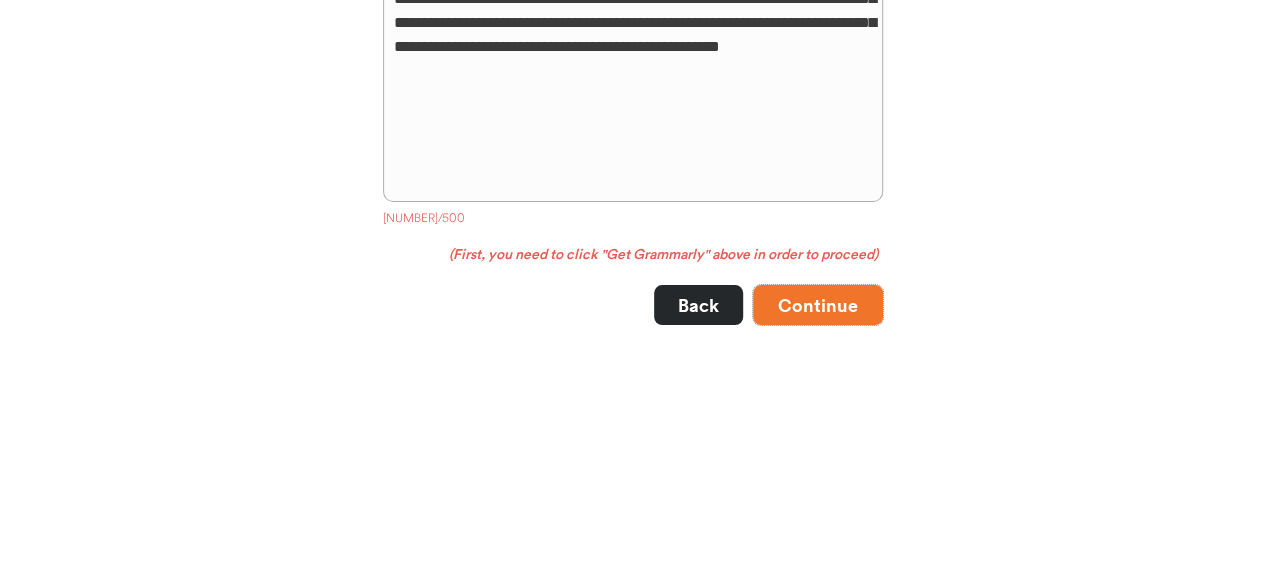 click on "Continue" at bounding box center [818, 305] 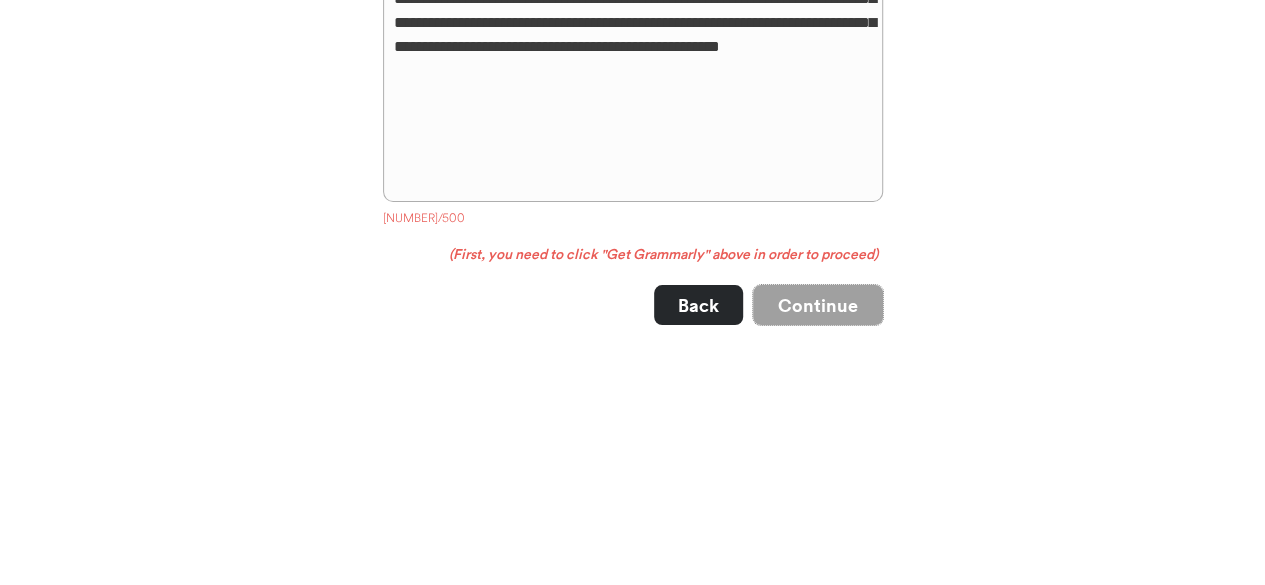 click on "Continue" at bounding box center [818, 305] 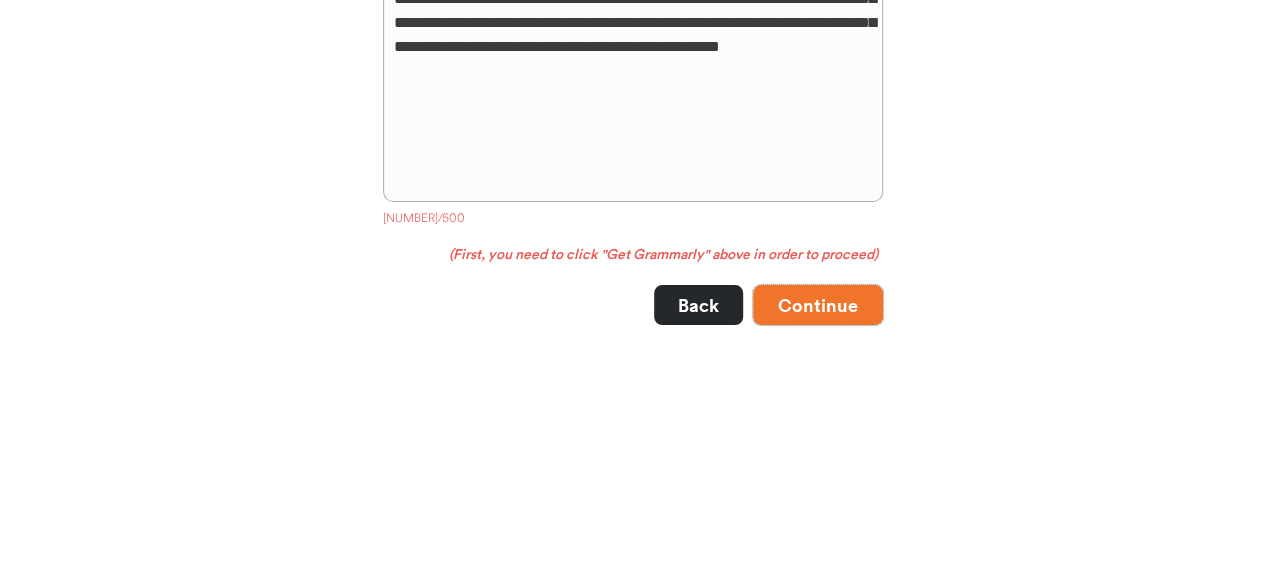 click on "Continue" at bounding box center [818, 305] 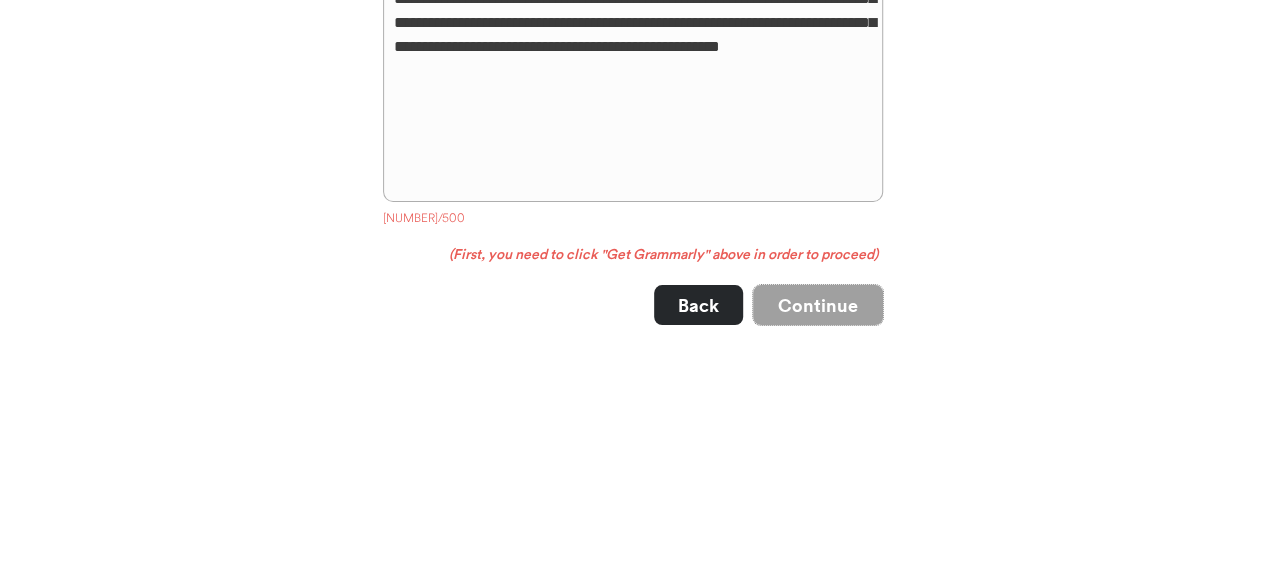 click on "Continue" at bounding box center (818, 305) 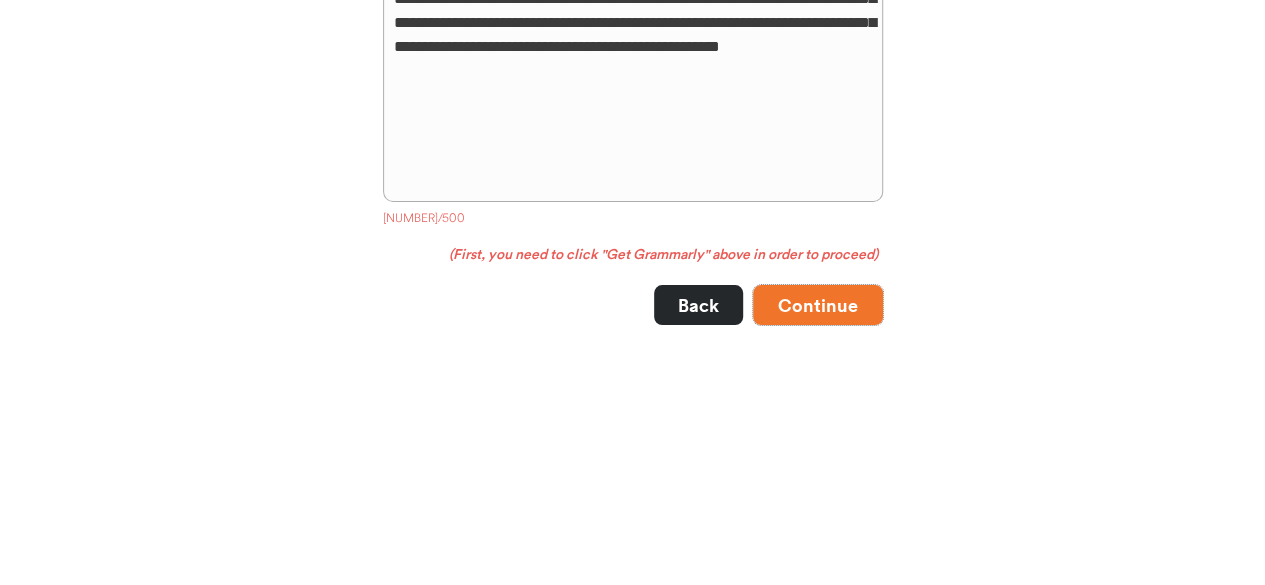 click on "Continue" at bounding box center [818, 305] 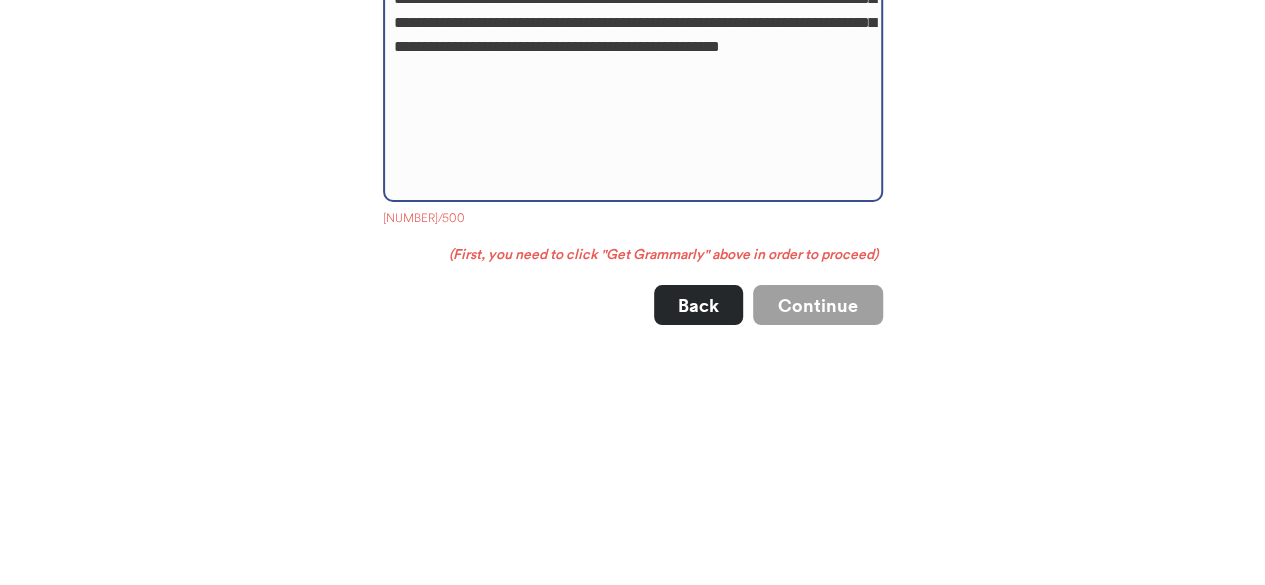click on "**********" at bounding box center (633, 77) 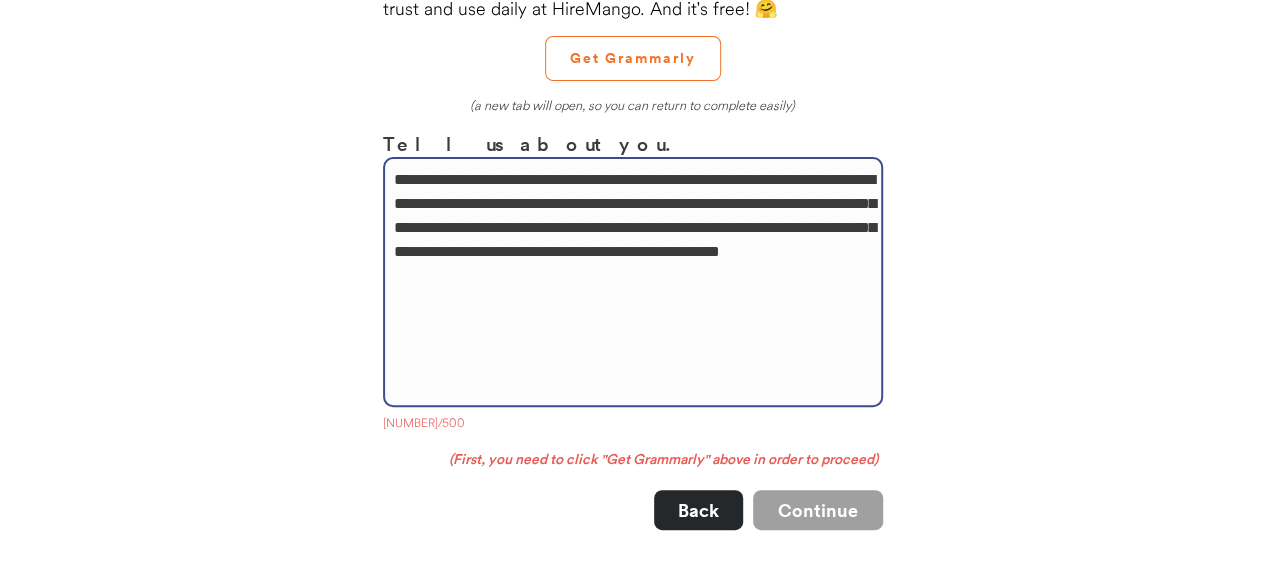 scroll, scrollTop: 175, scrollLeft: 0, axis: vertical 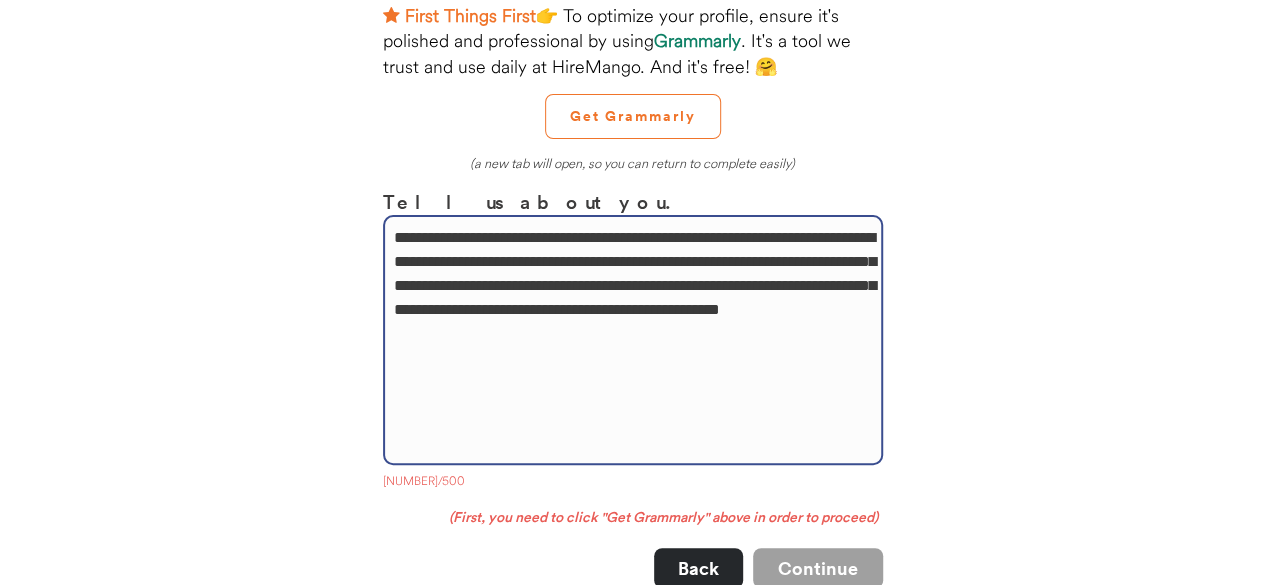 drag, startPoint x: 698, startPoint y: 82, endPoint x: 392, endPoint y: 241, distance: 344.84344 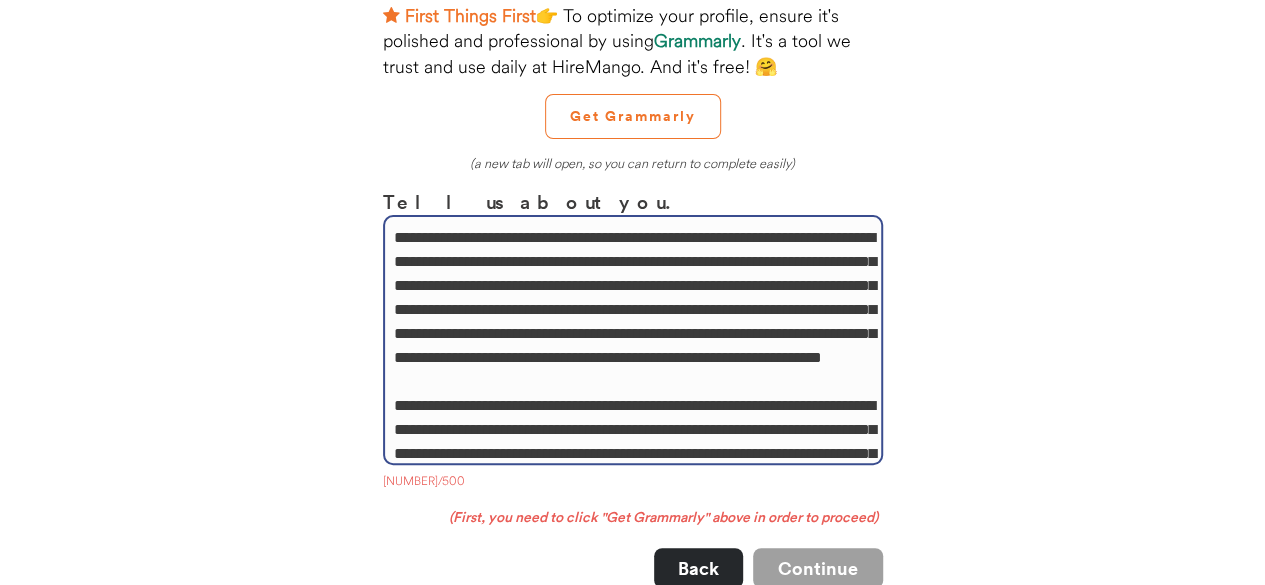 scroll, scrollTop: 198, scrollLeft: 0, axis: vertical 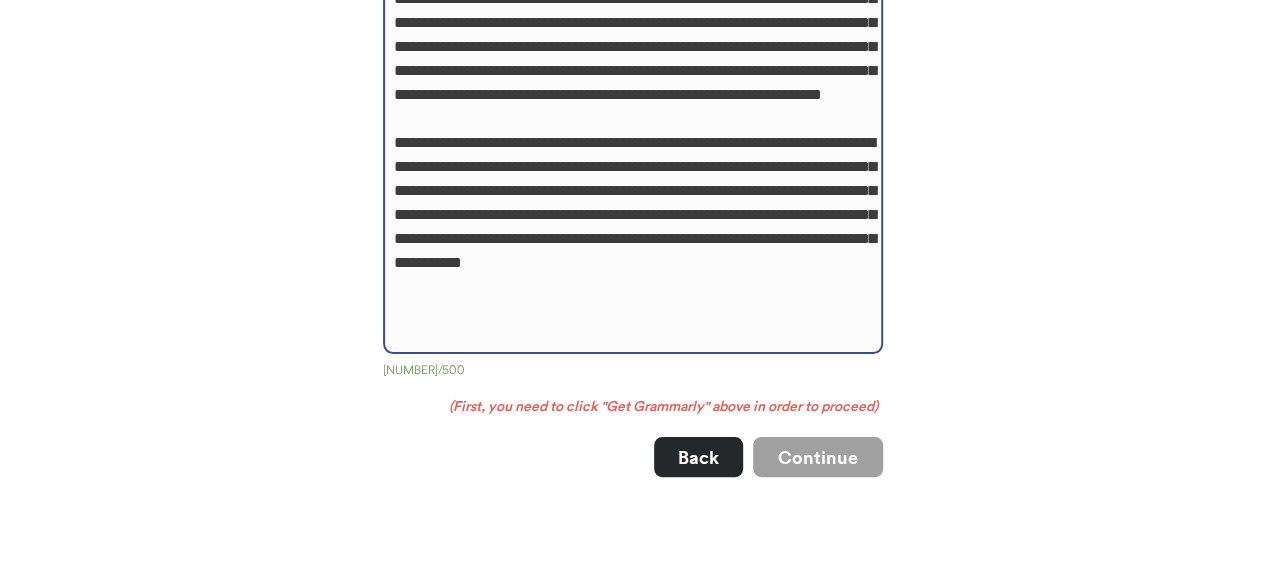type on "**********" 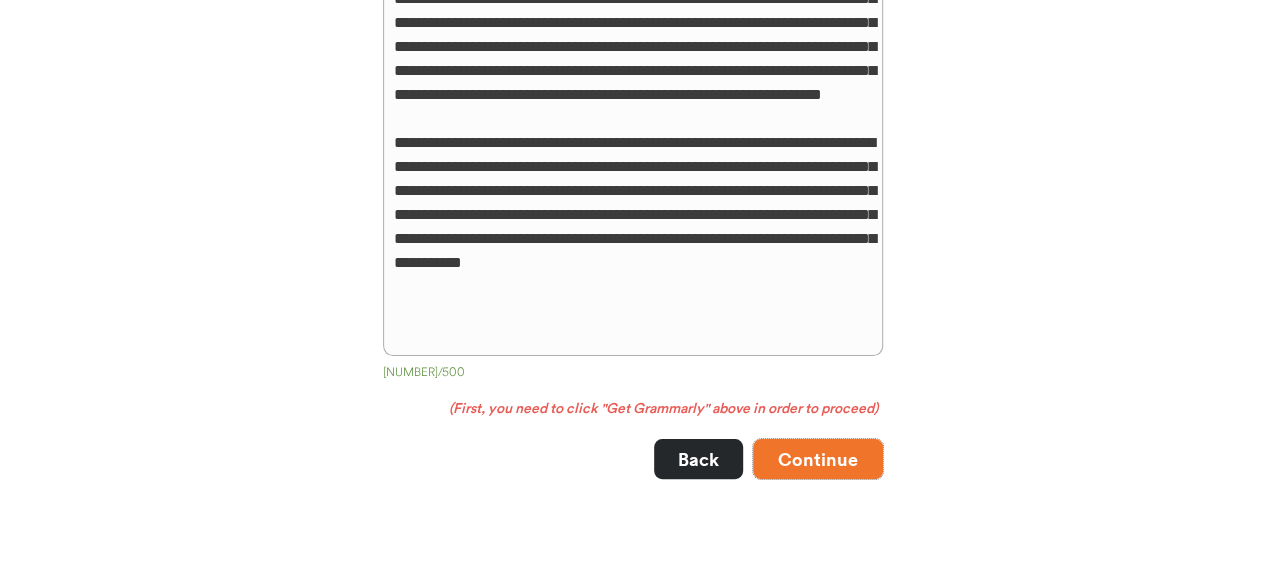 click on "Continue" at bounding box center [818, 459] 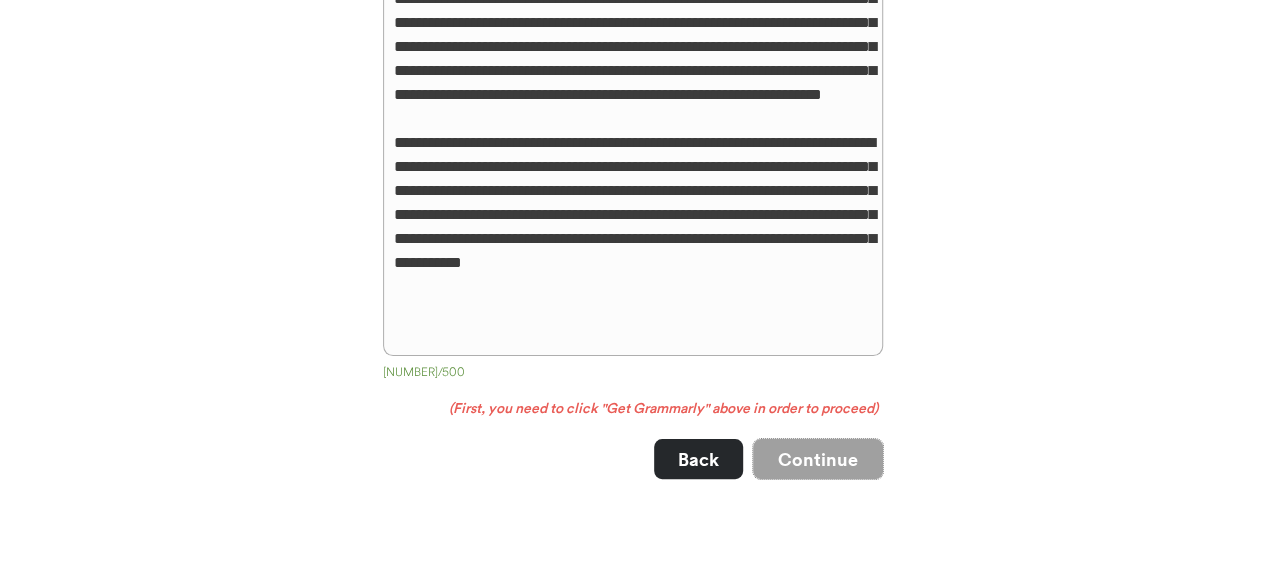 click on "Continue" at bounding box center (818, 459) 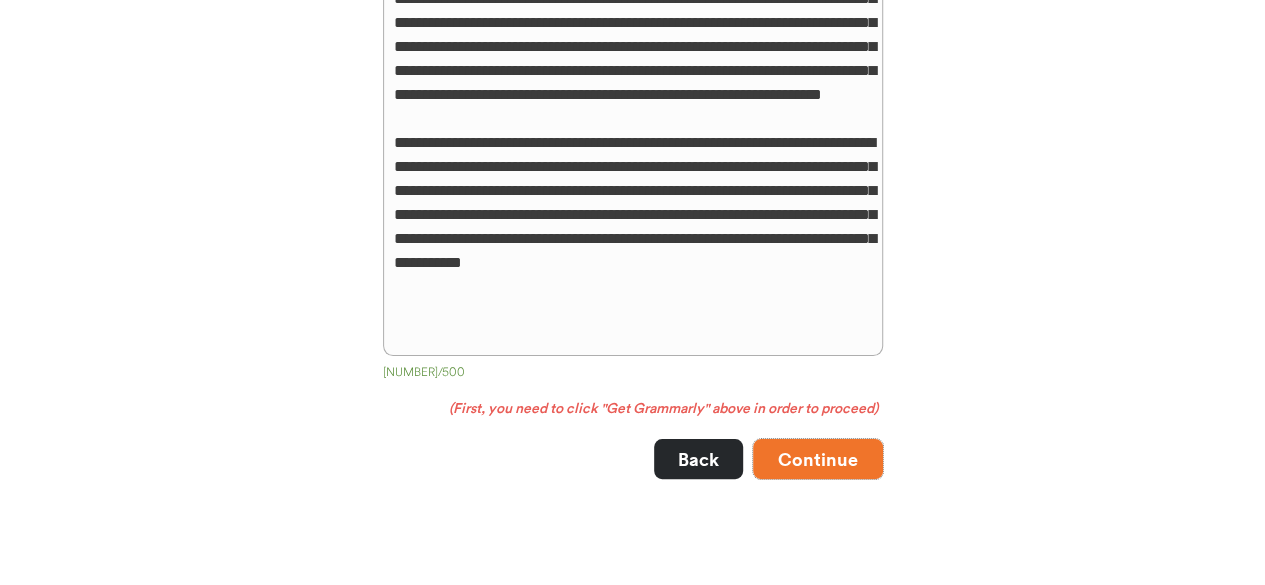 click on "Continue" at bounding box center [818, 459] 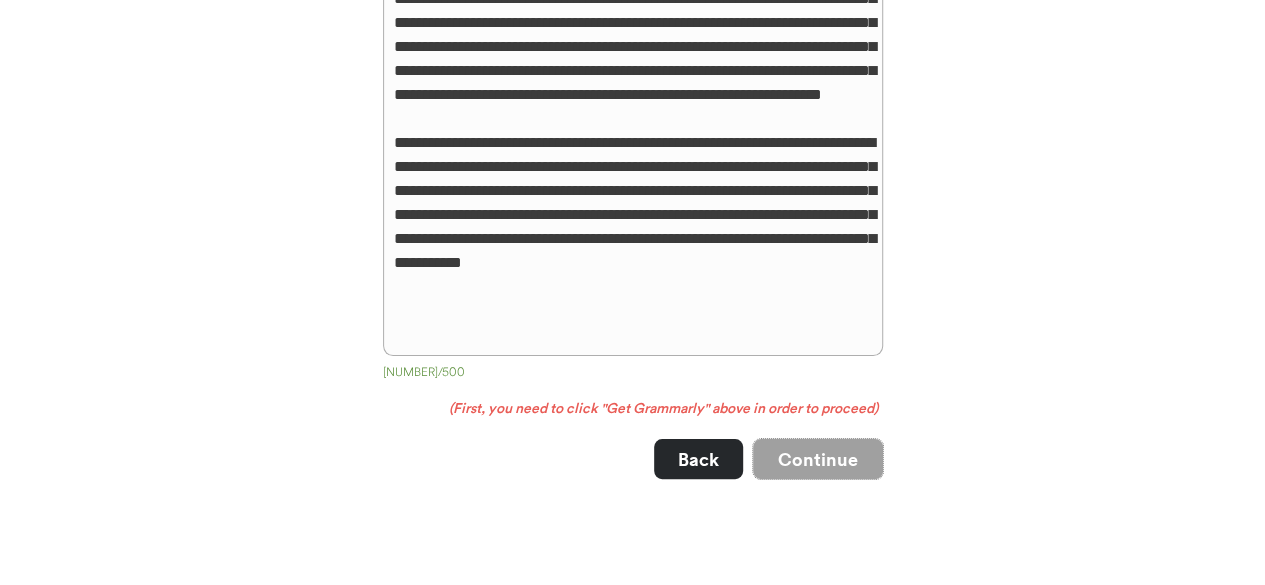 click on "Continue" at bounding box center (818, 459) 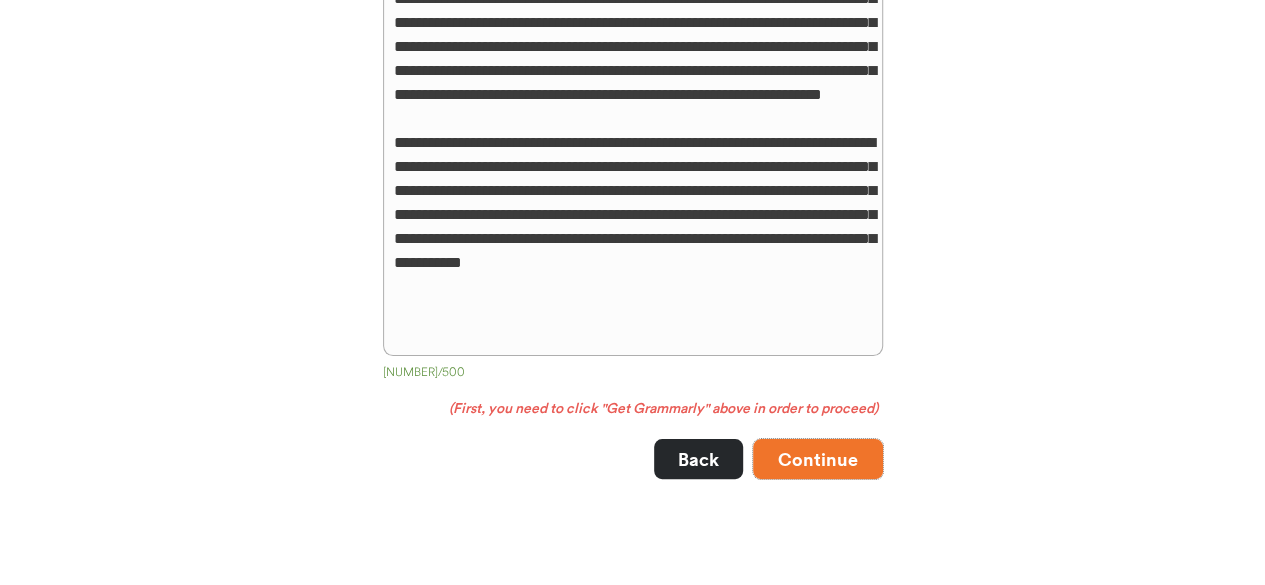 click on "Continue" at bounding box center (818, 459) 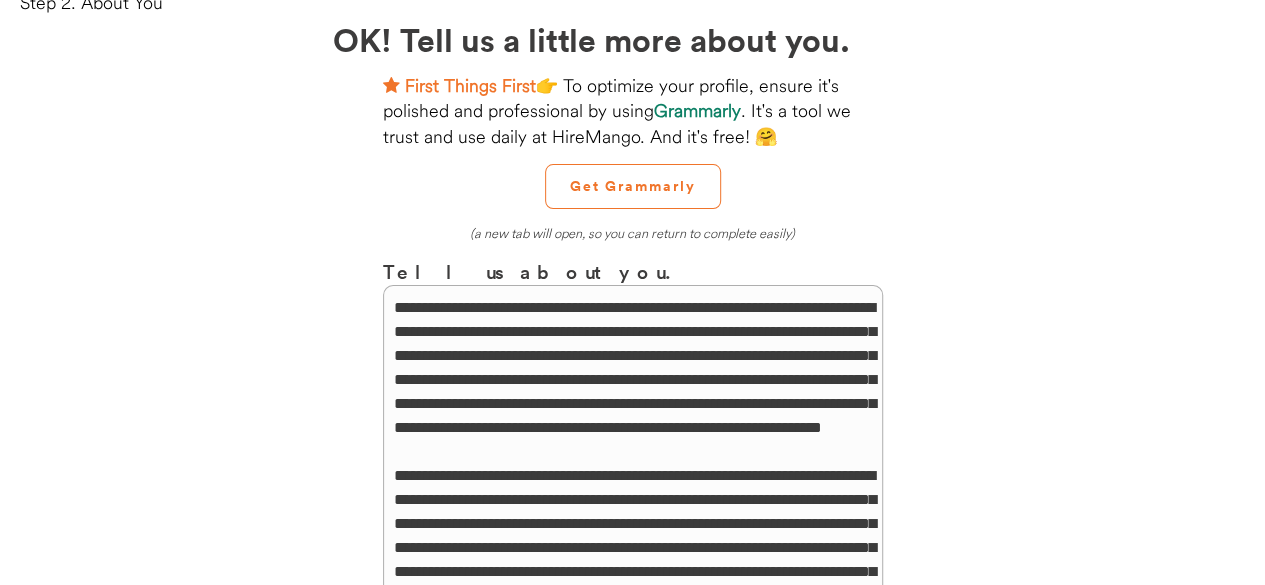 scroll, scrollTop: 65, scrollLeft: 0, axis: vertical 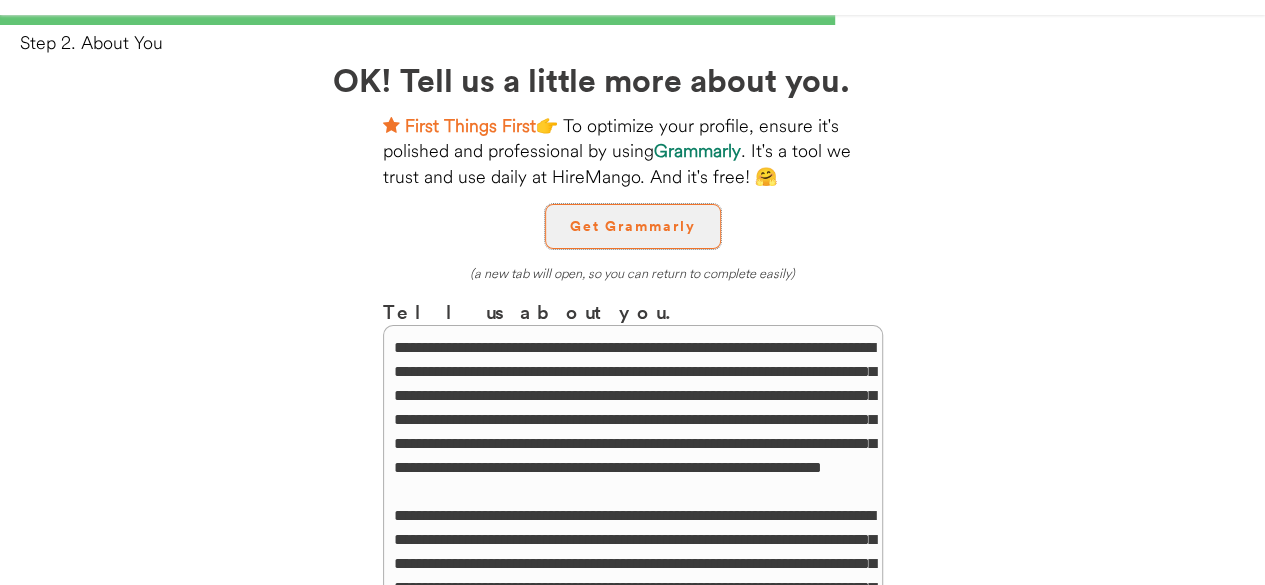 click on "Get Grammarly" at bounding box center [633, 226] 